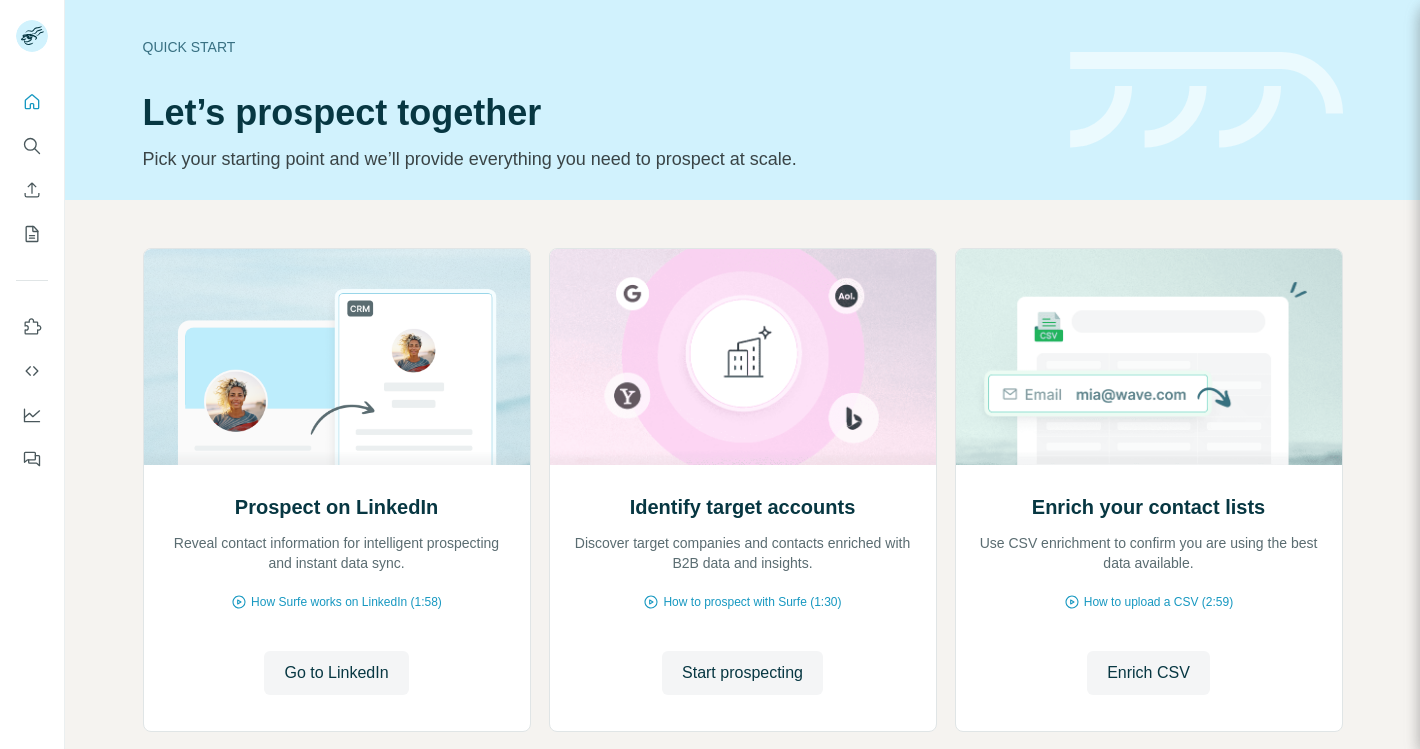 scroll, scrollTop: 0, scrollLeft: 0, axis: both 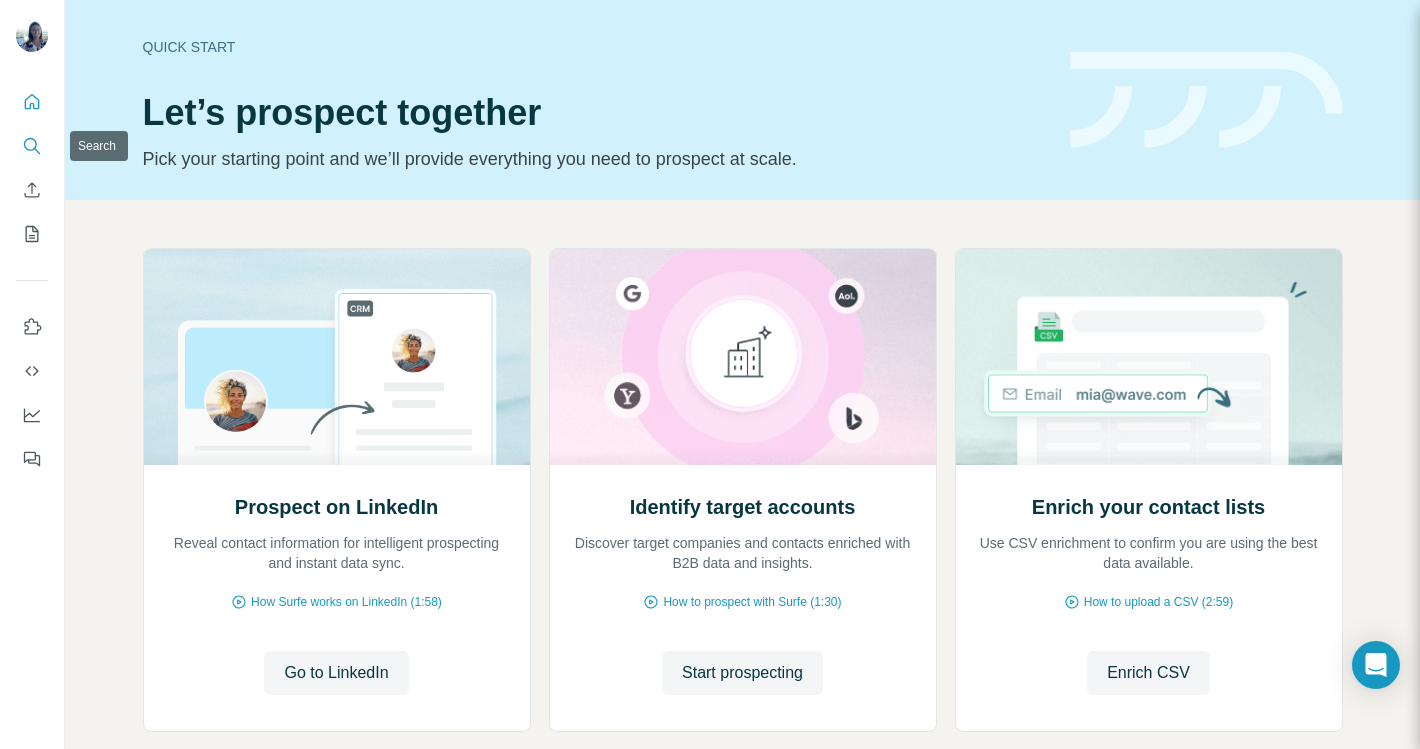 click at bounding box center (32, 146) 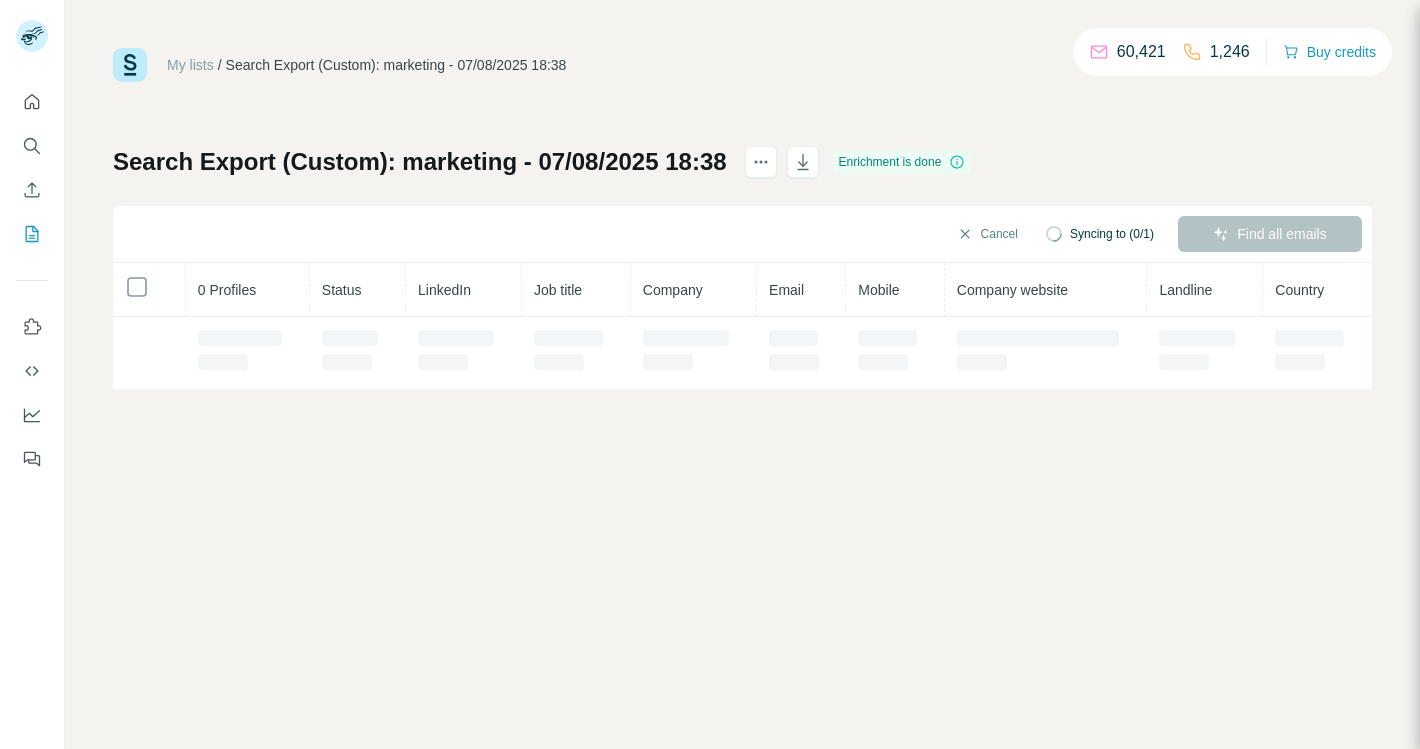 scroll, scrollTop: 0, scrollLeft: 0, axis: both 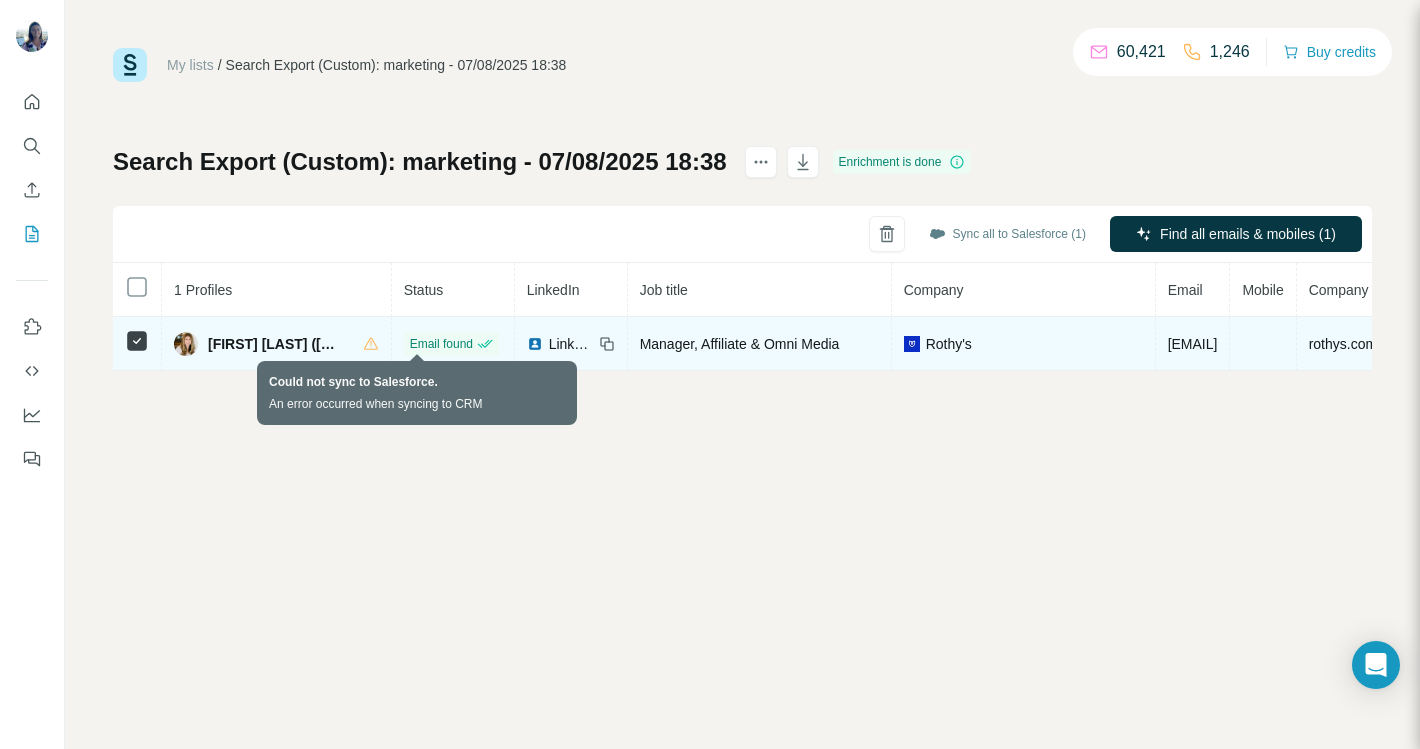 click 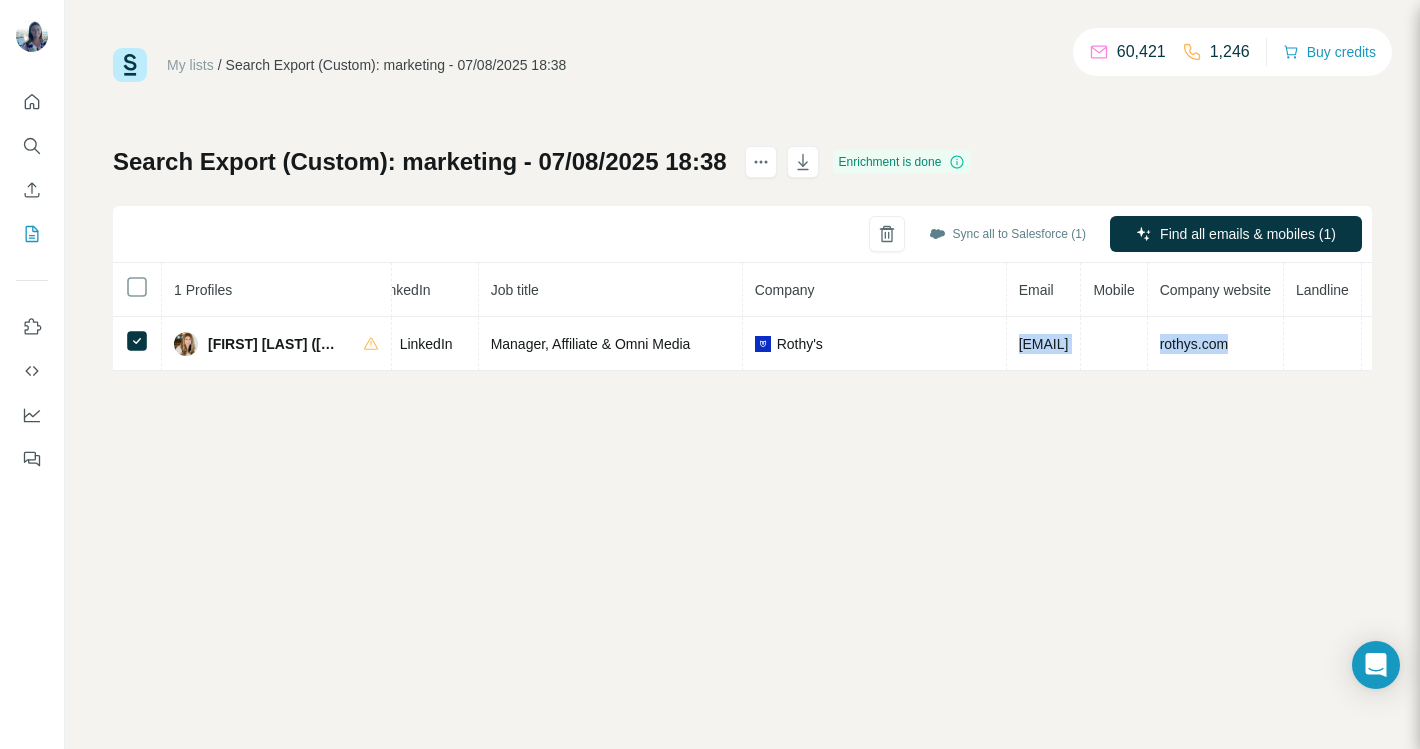 scroll, scrollTop: 0, scrollLeft: 437, axis: horizontal 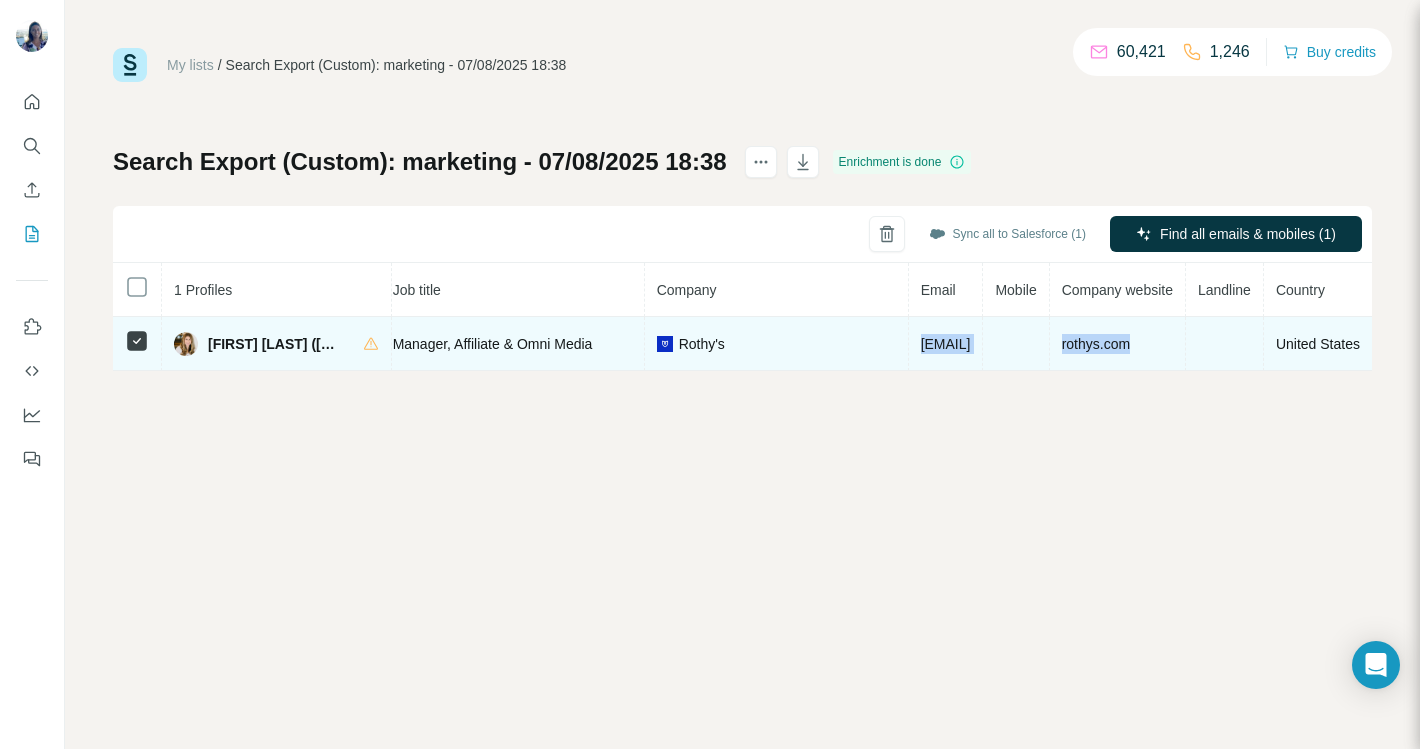 drag, startPoint x: 1213, startPoint y: 346, endPoint x: 954, endPoint y: 345, distance: 259.00192 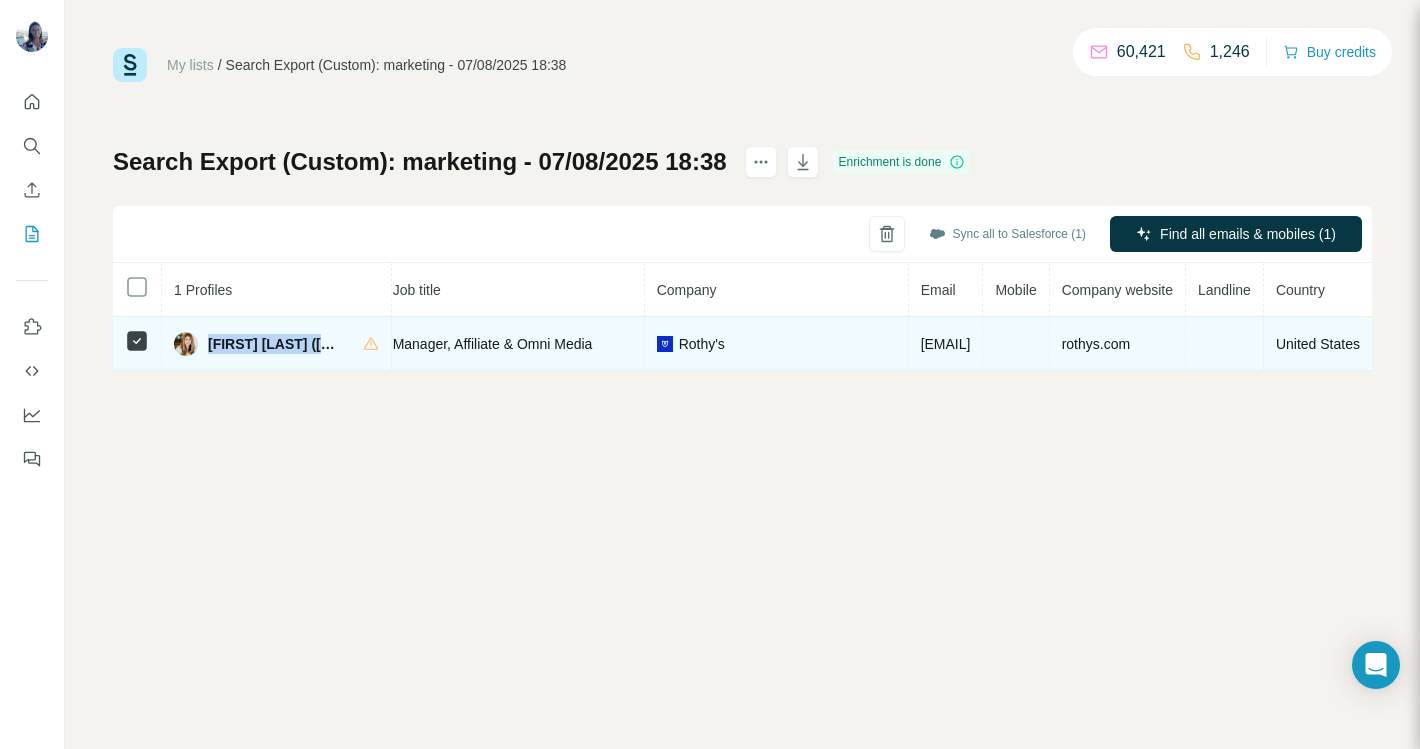 drag, startPoint x: 210, startPoint y: 344, endPoint x: 341, endPoint y: 345, distance: 131.00381 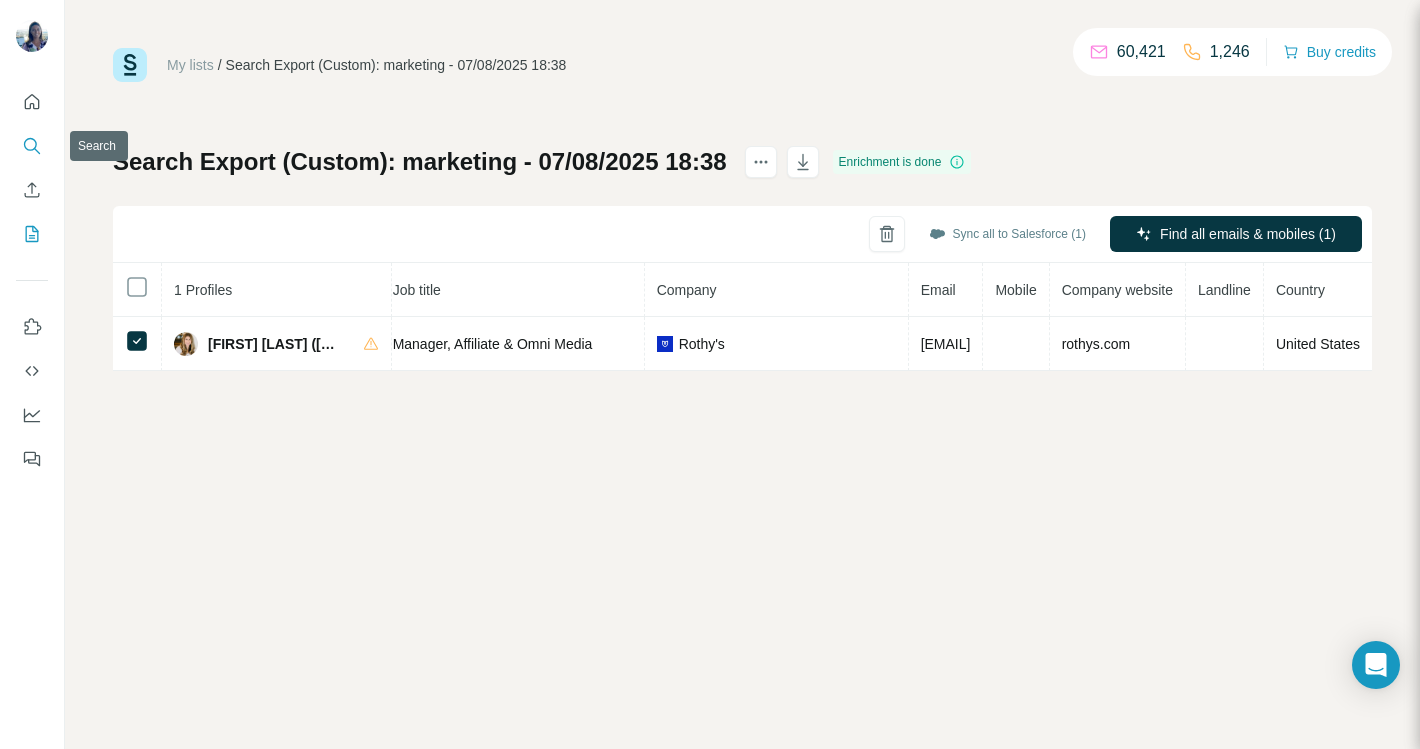 click 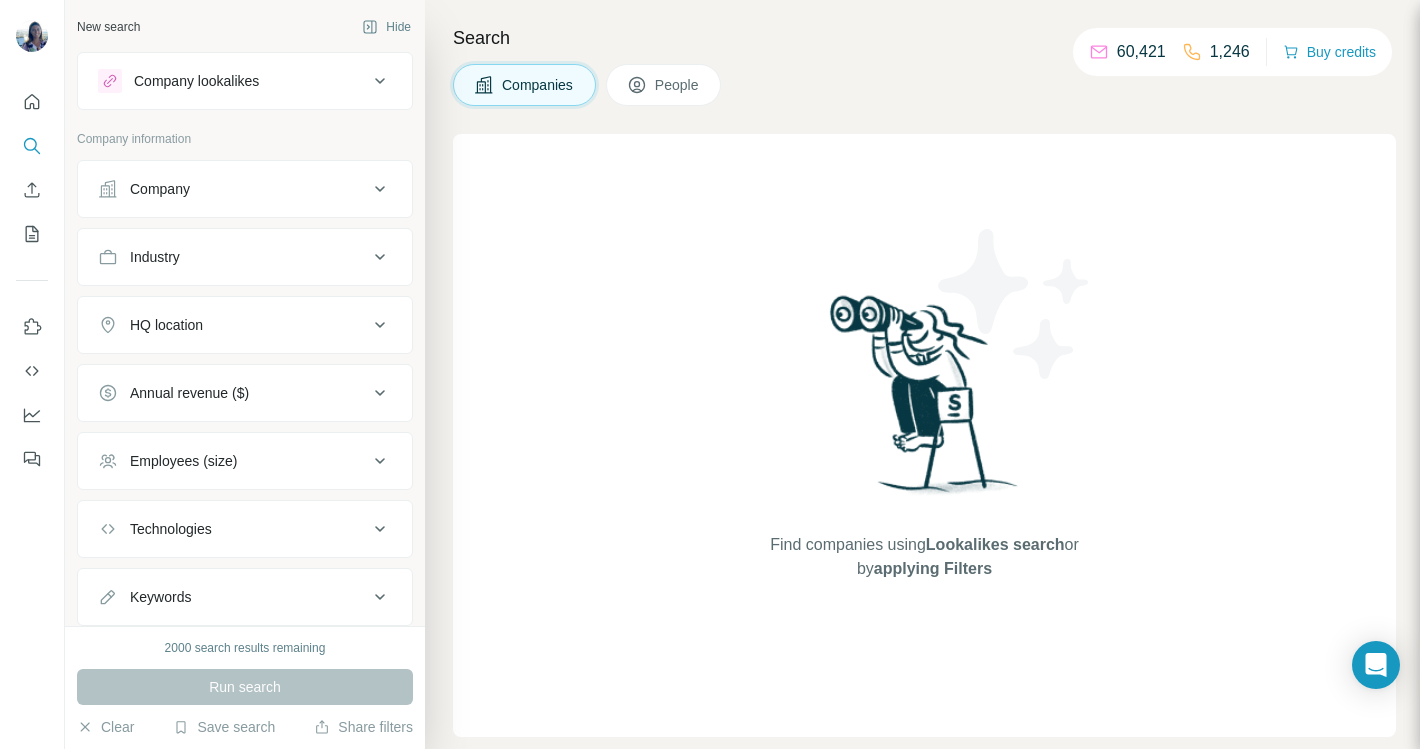 click 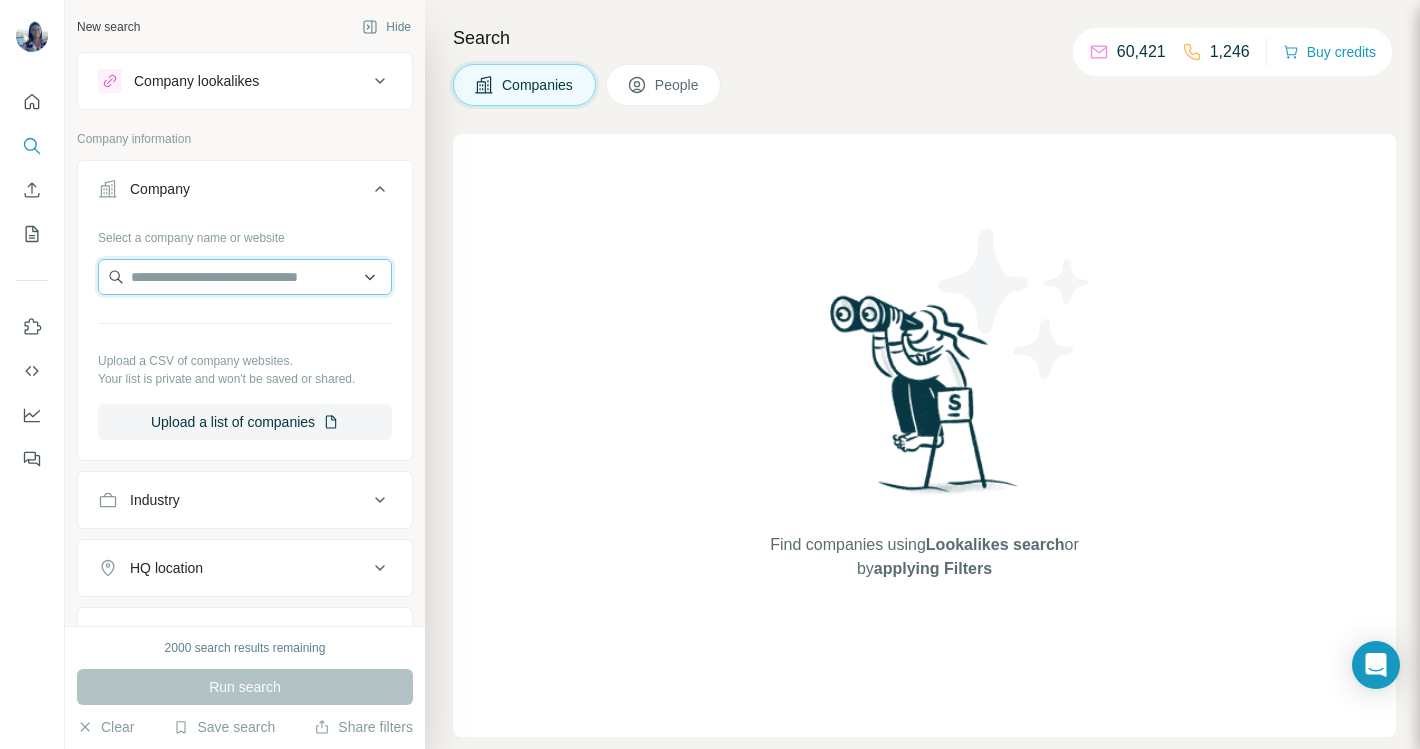click at bounding box center [245, 277] 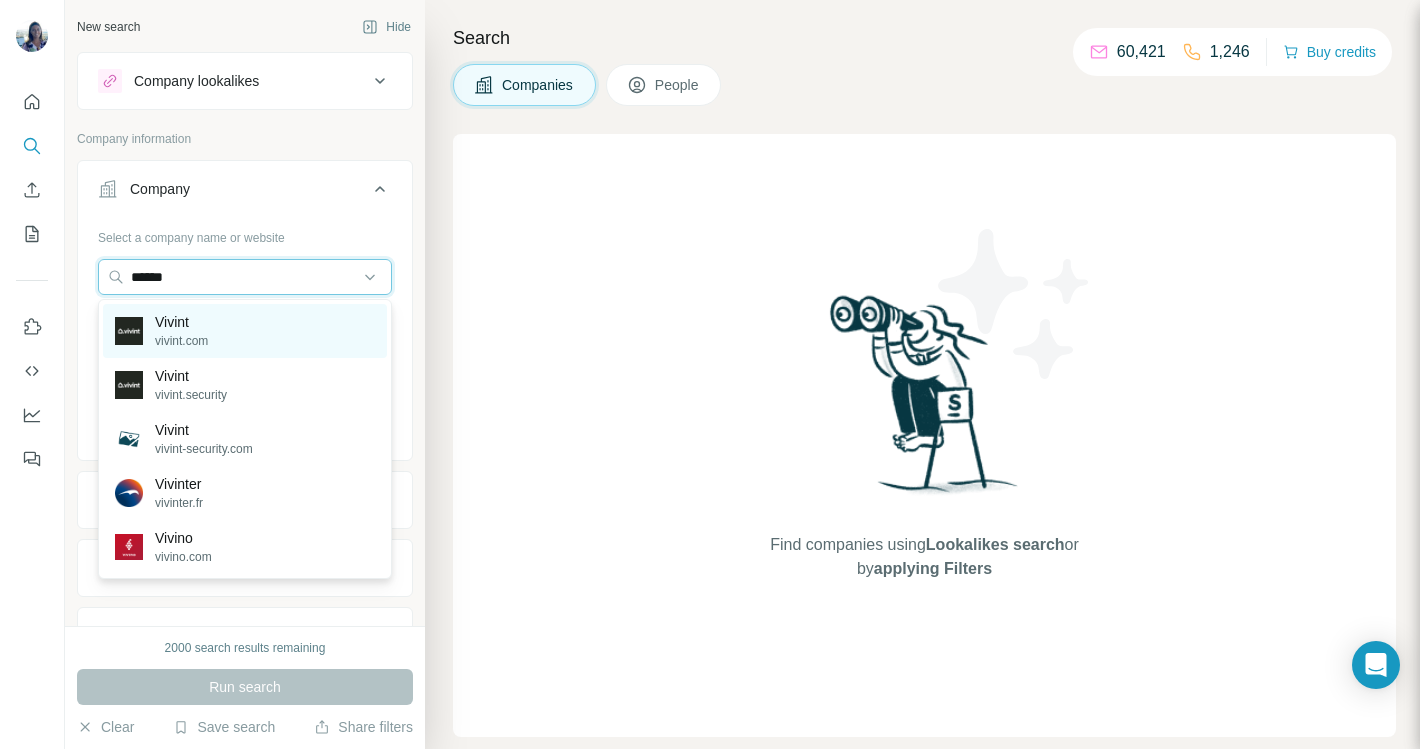 type on "******" 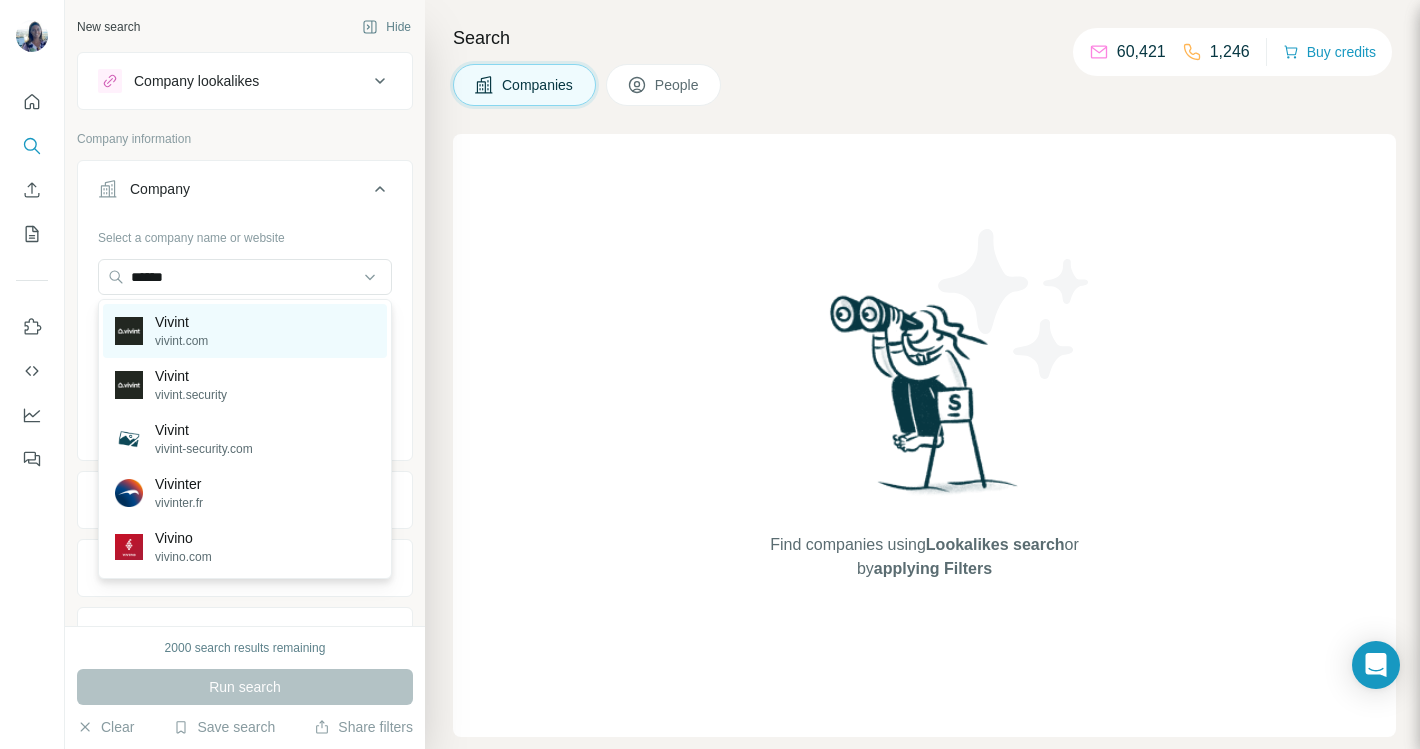 click on "Vivint vivint.com" at bounding box center (245, 331) 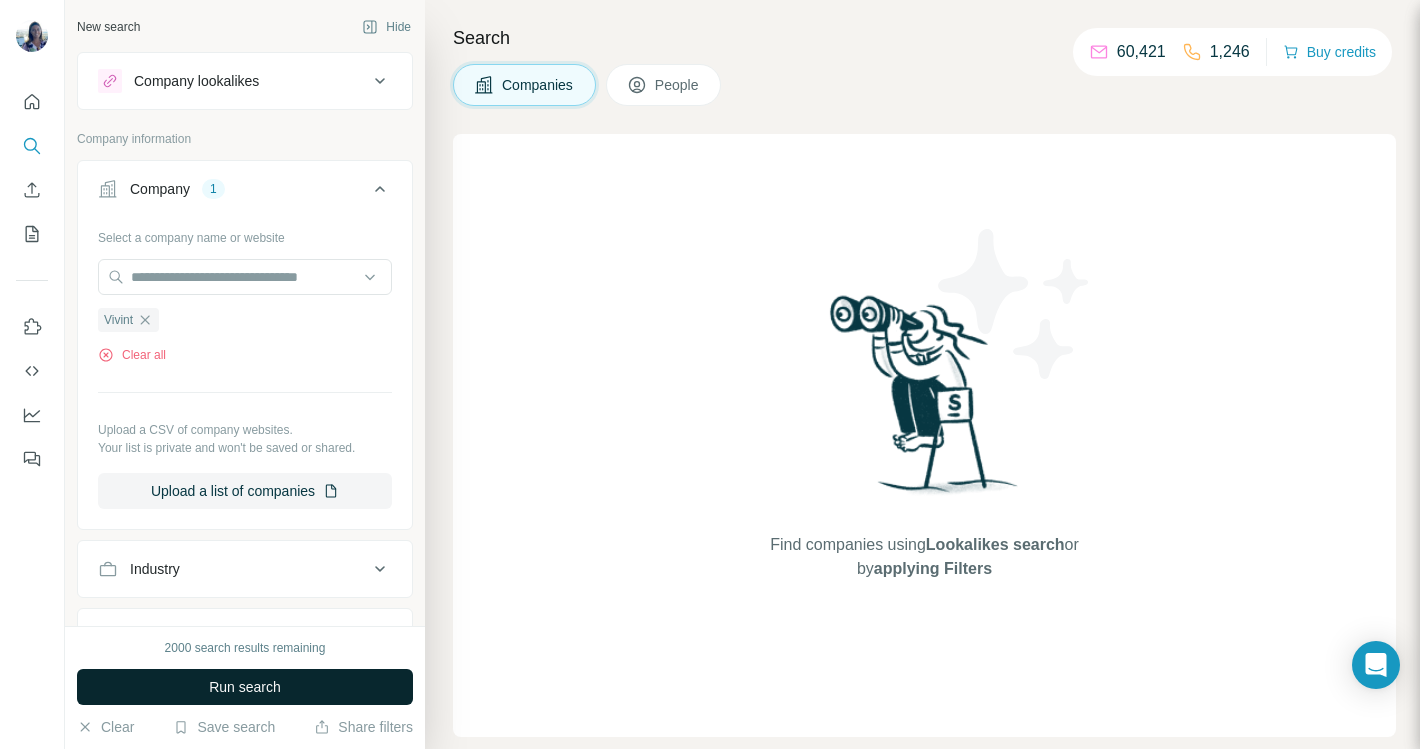 click on "Run search" at bounding box center [245, 687] 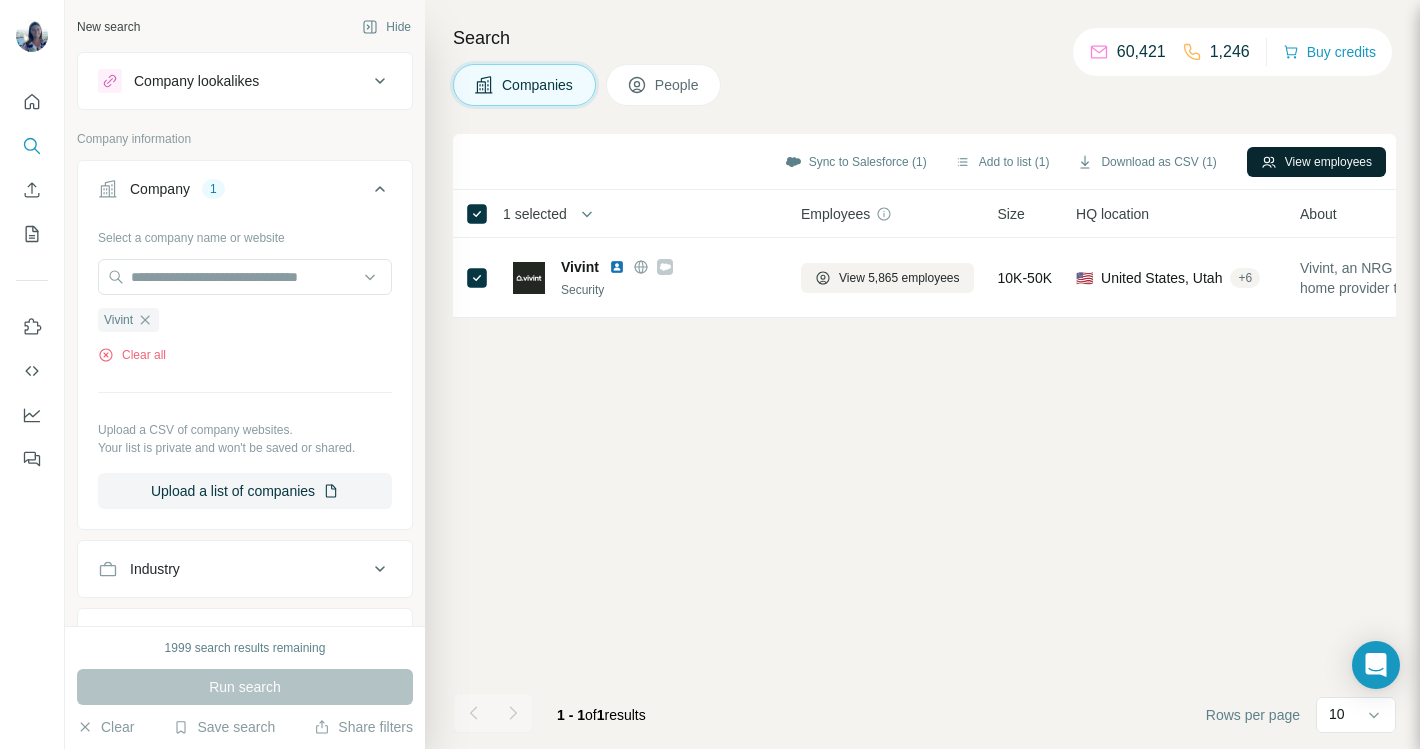 click on "View employees" at bounding box center (1316, 162) 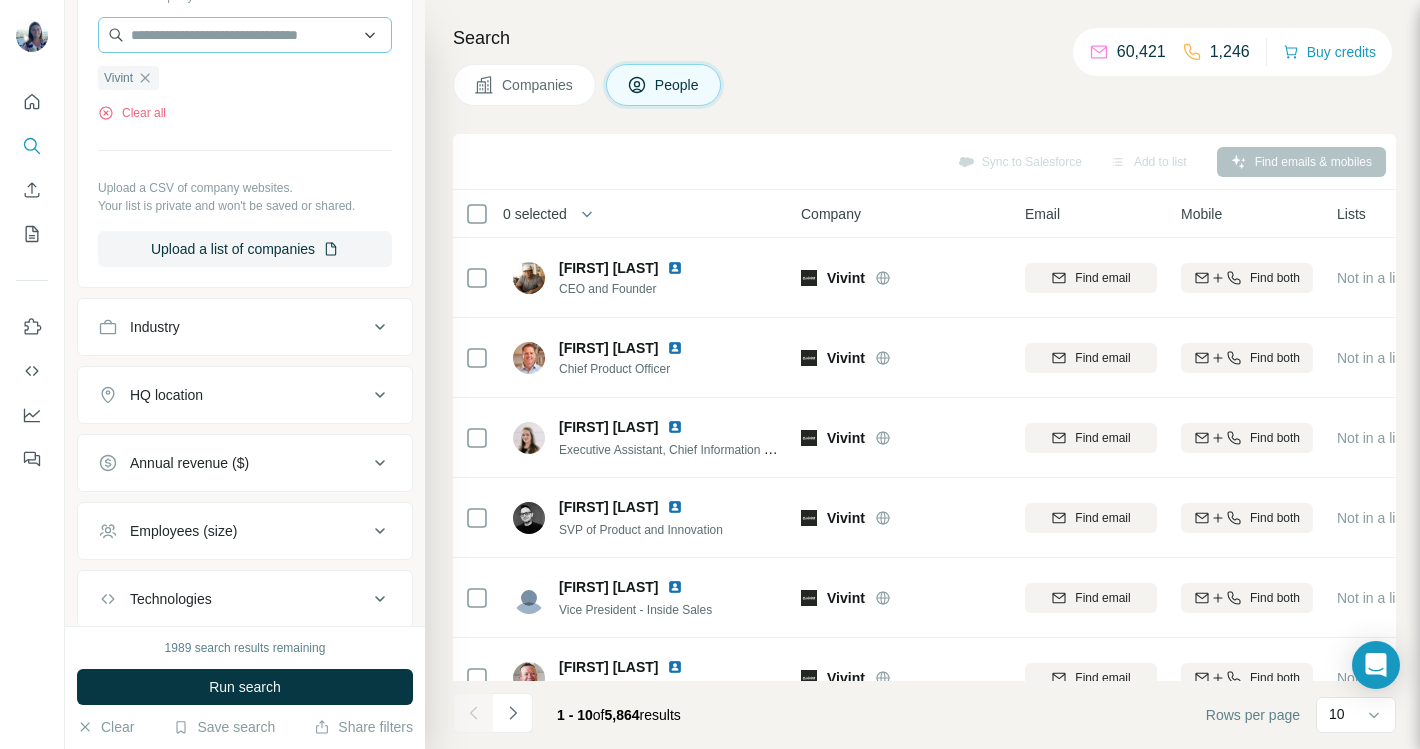 scroll, scrollTop: 680, scrollLeft: 0, axis: vertical 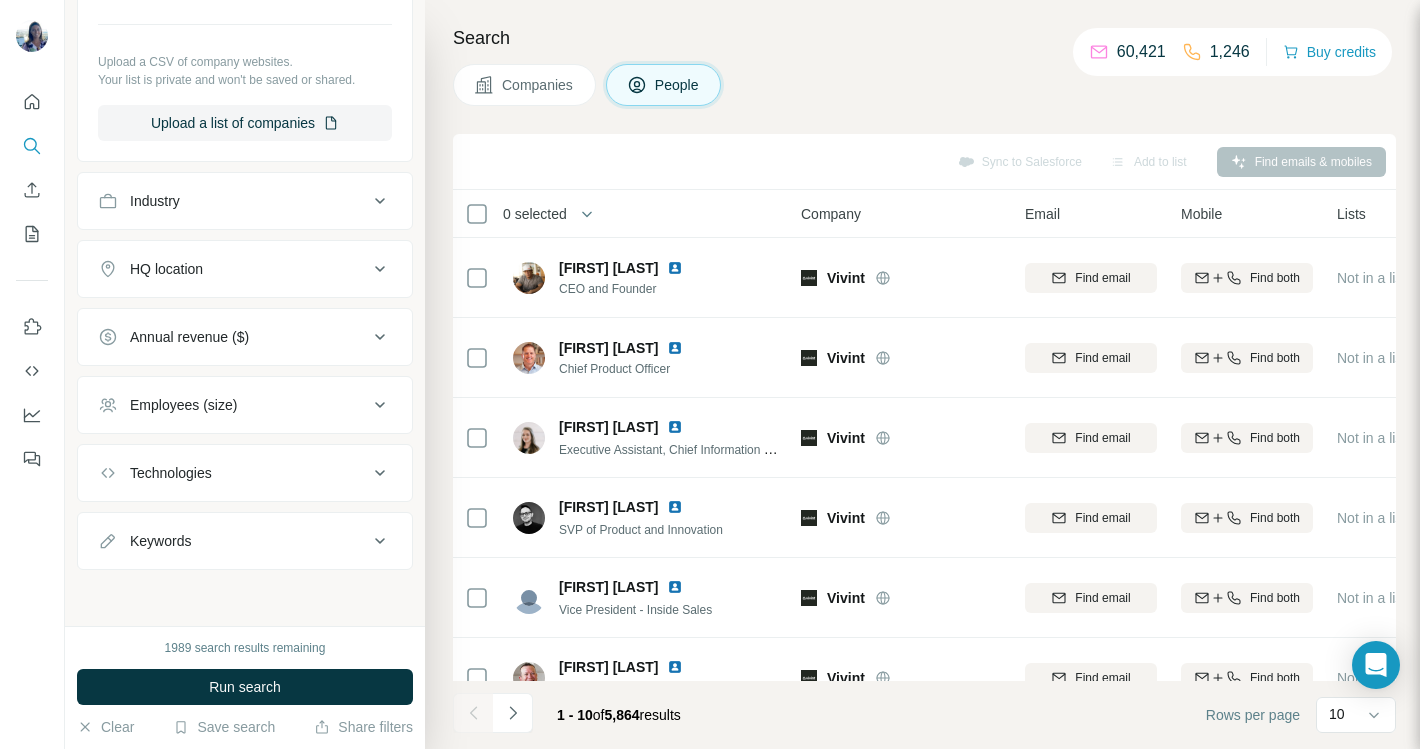 click 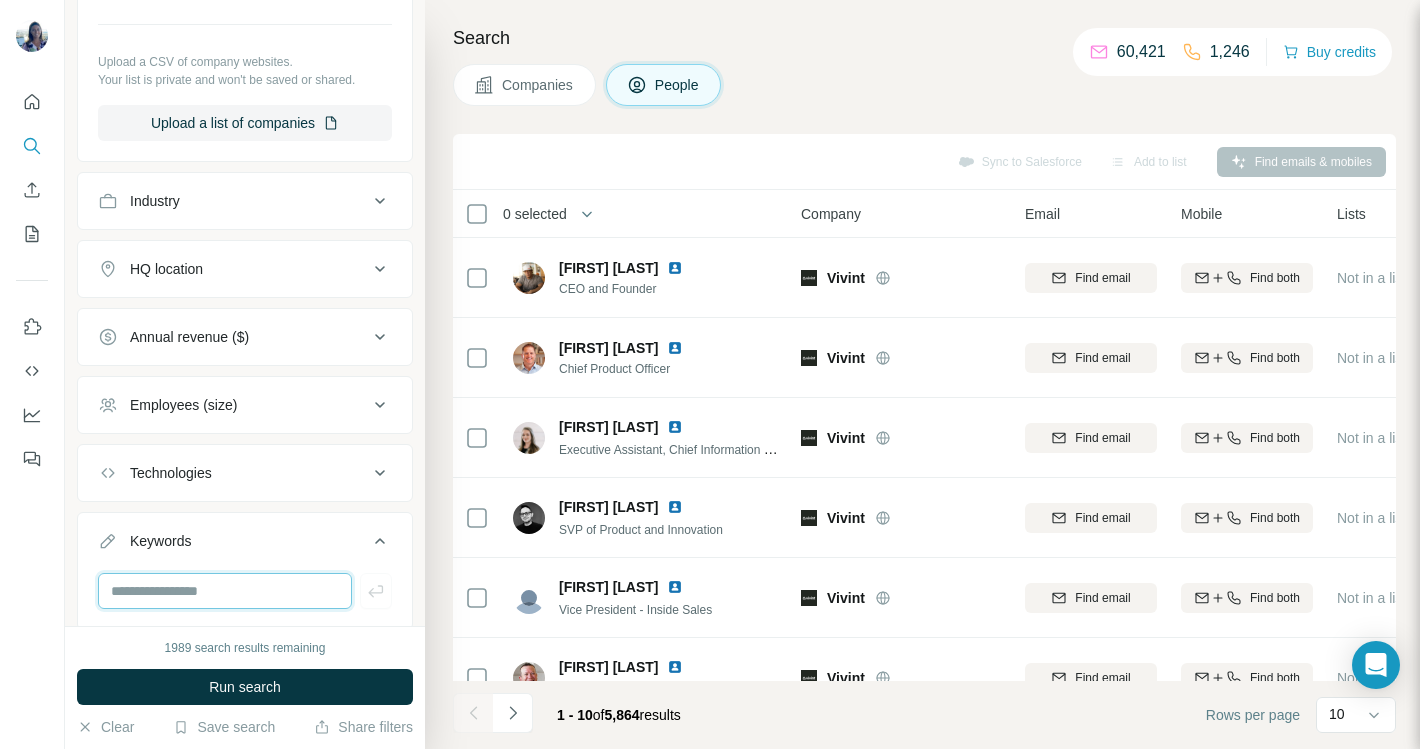 click at bounding box center [225, 591] 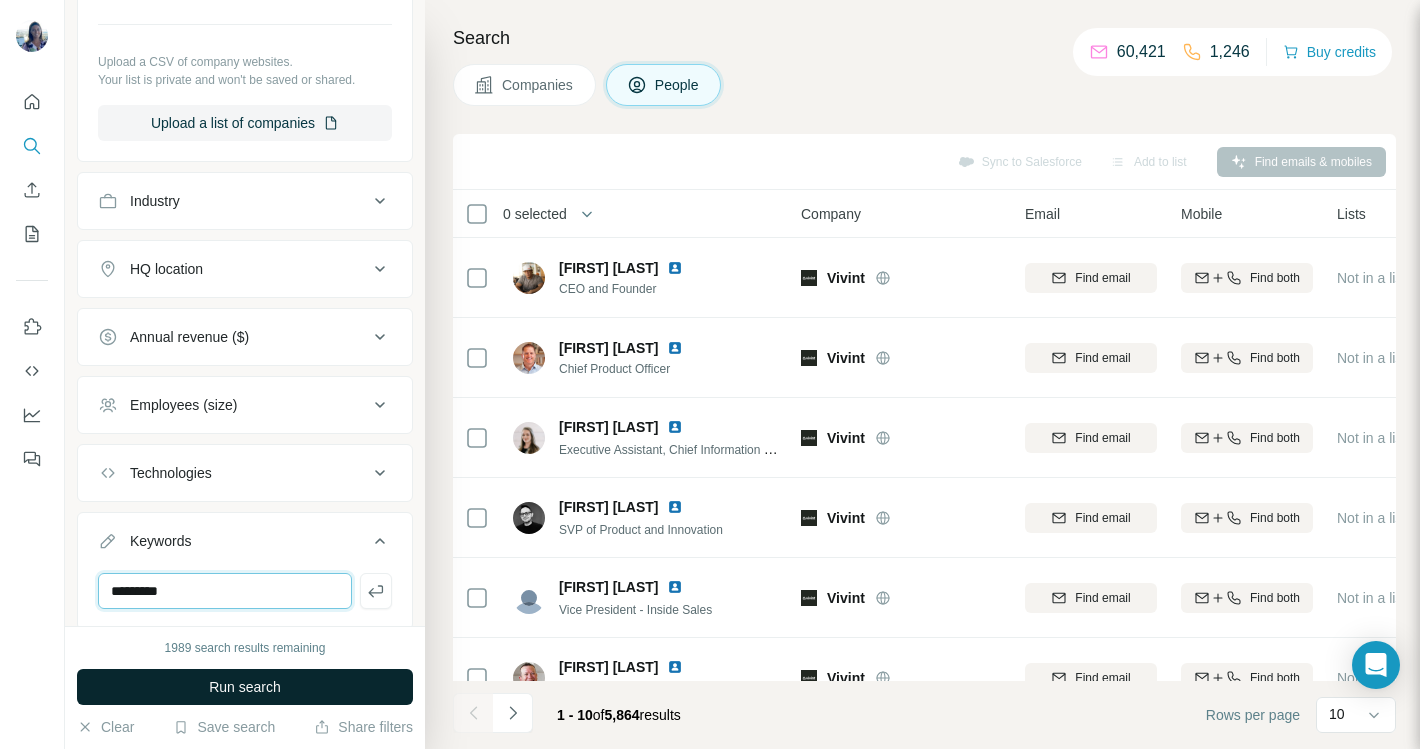 type on "*********" 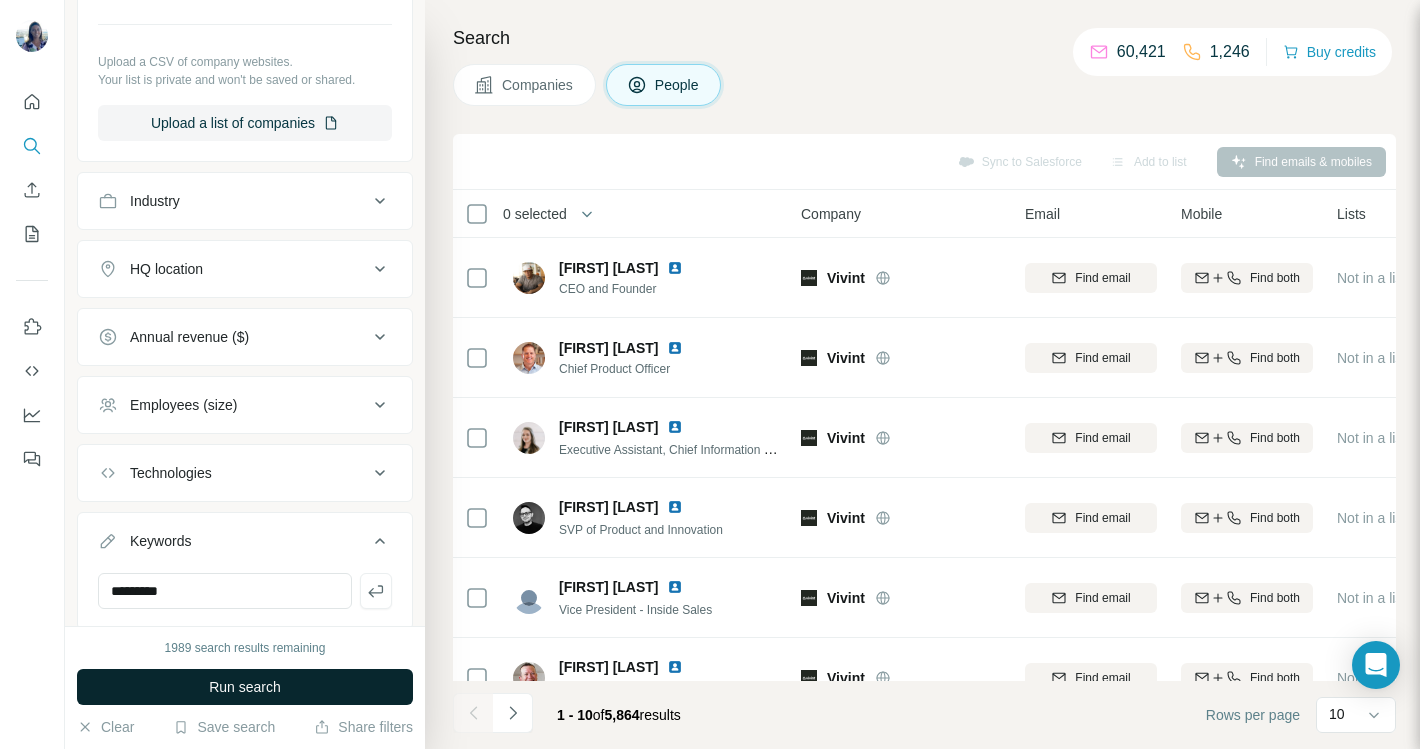 click on "Run search" at bounding box center (245, 687) 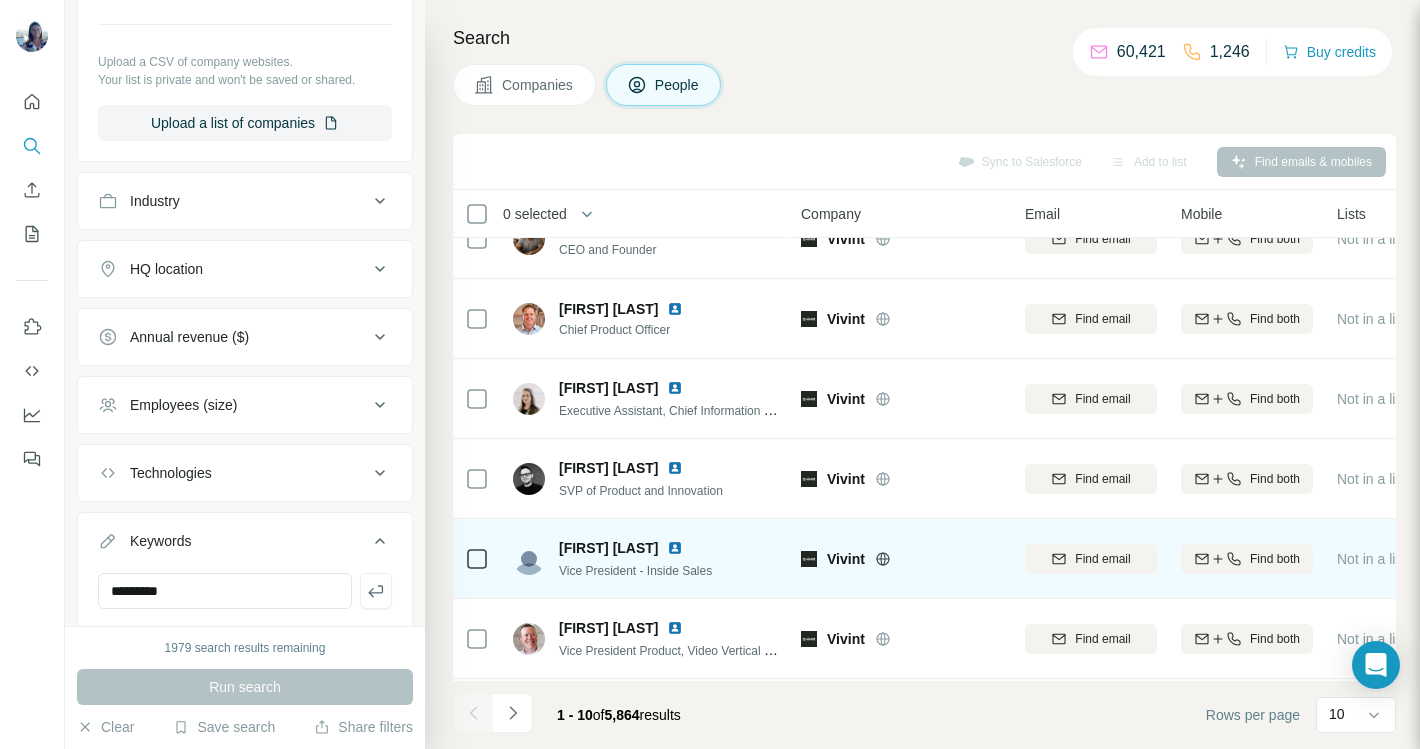 scroll, scrollTop: 0, scrollLeft: 0, axis: both 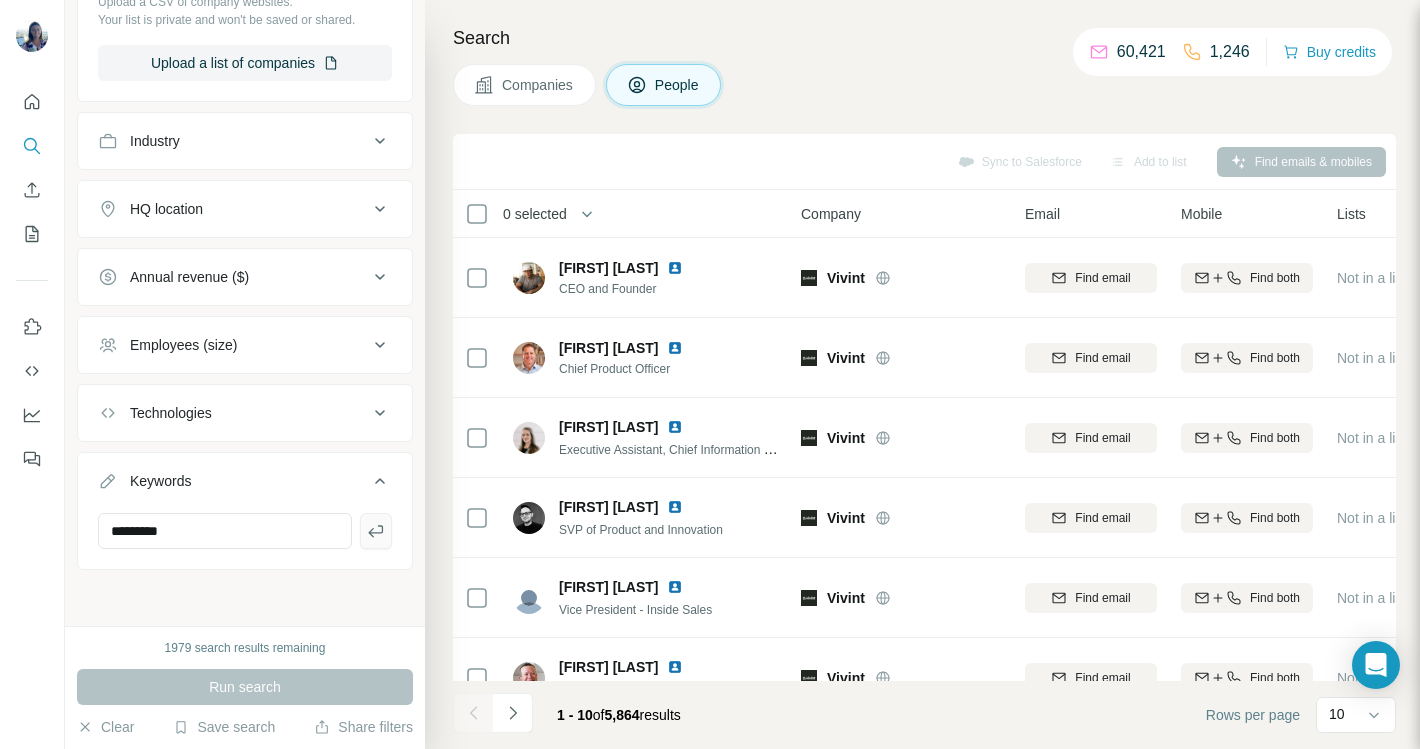 click 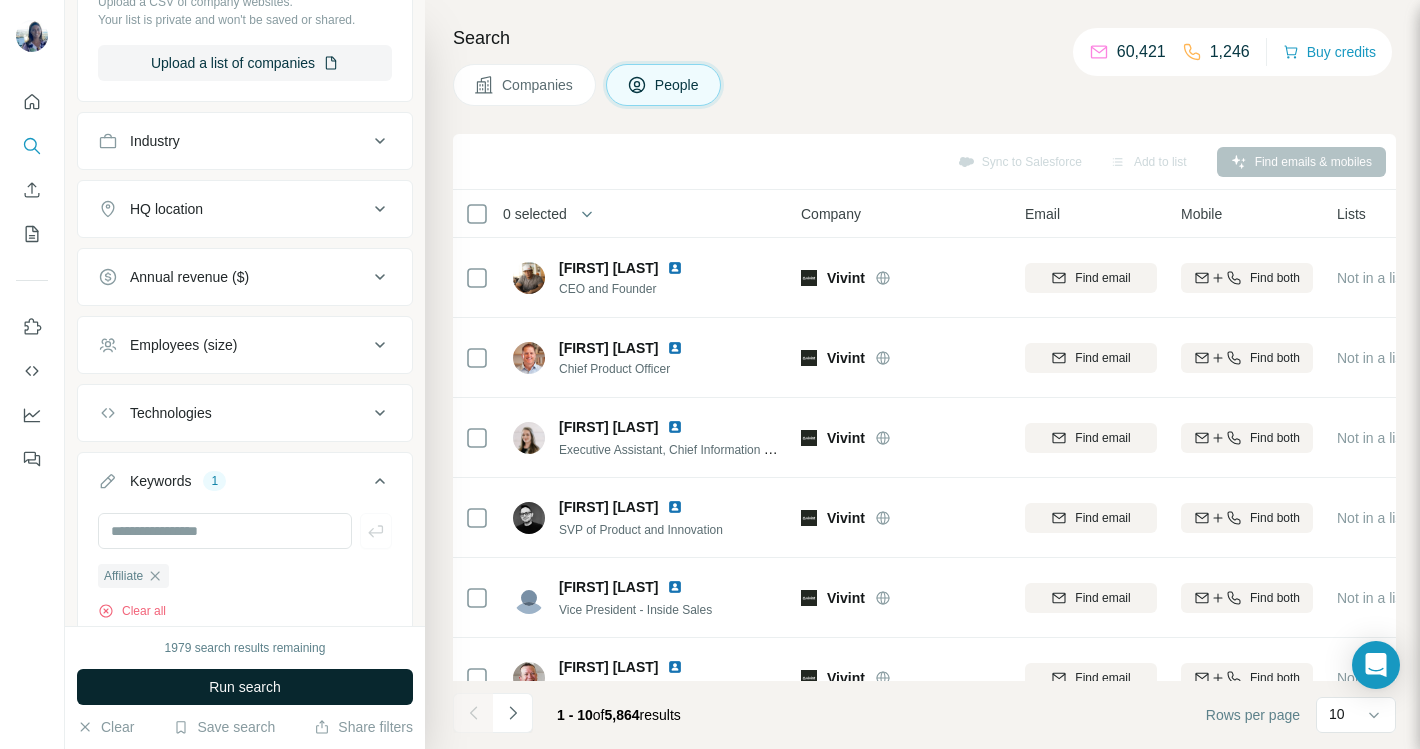 click on "Run search" at bounding box center (245, 687) 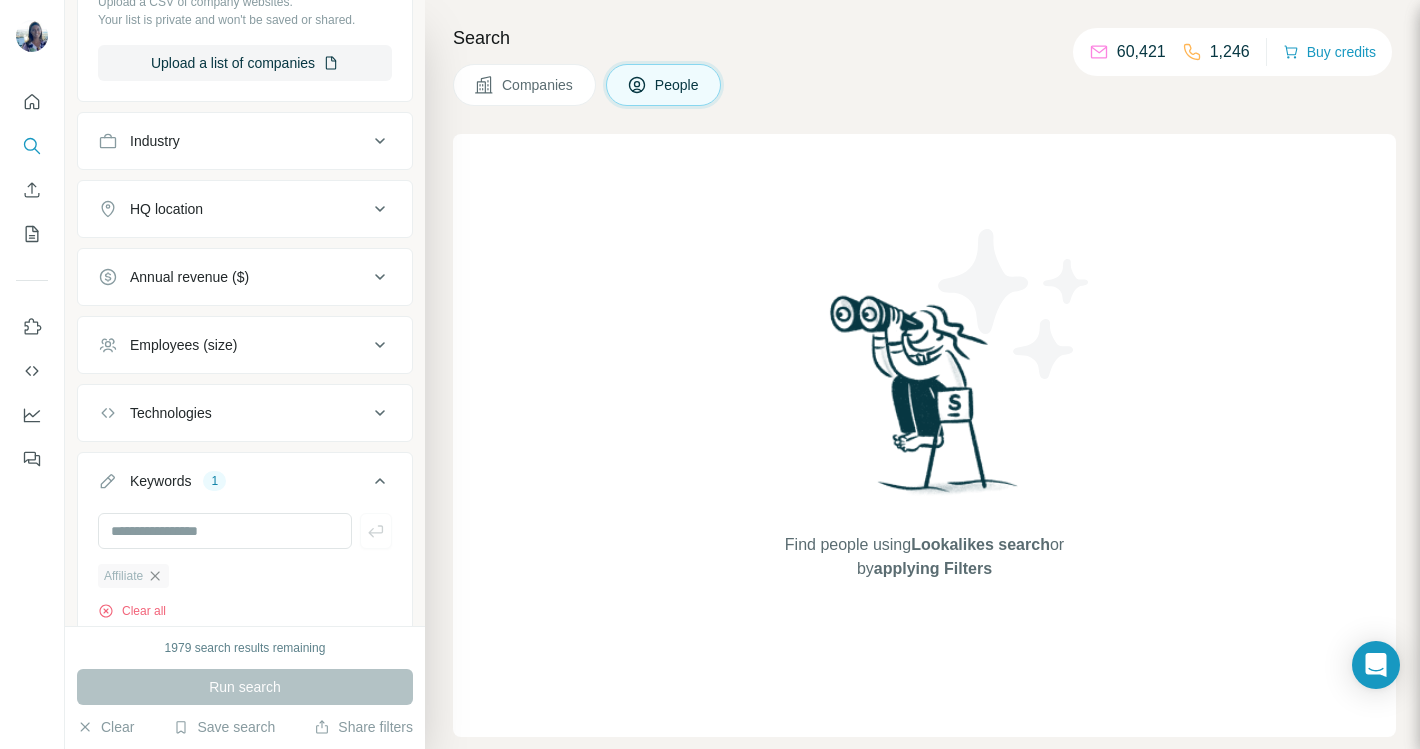 click 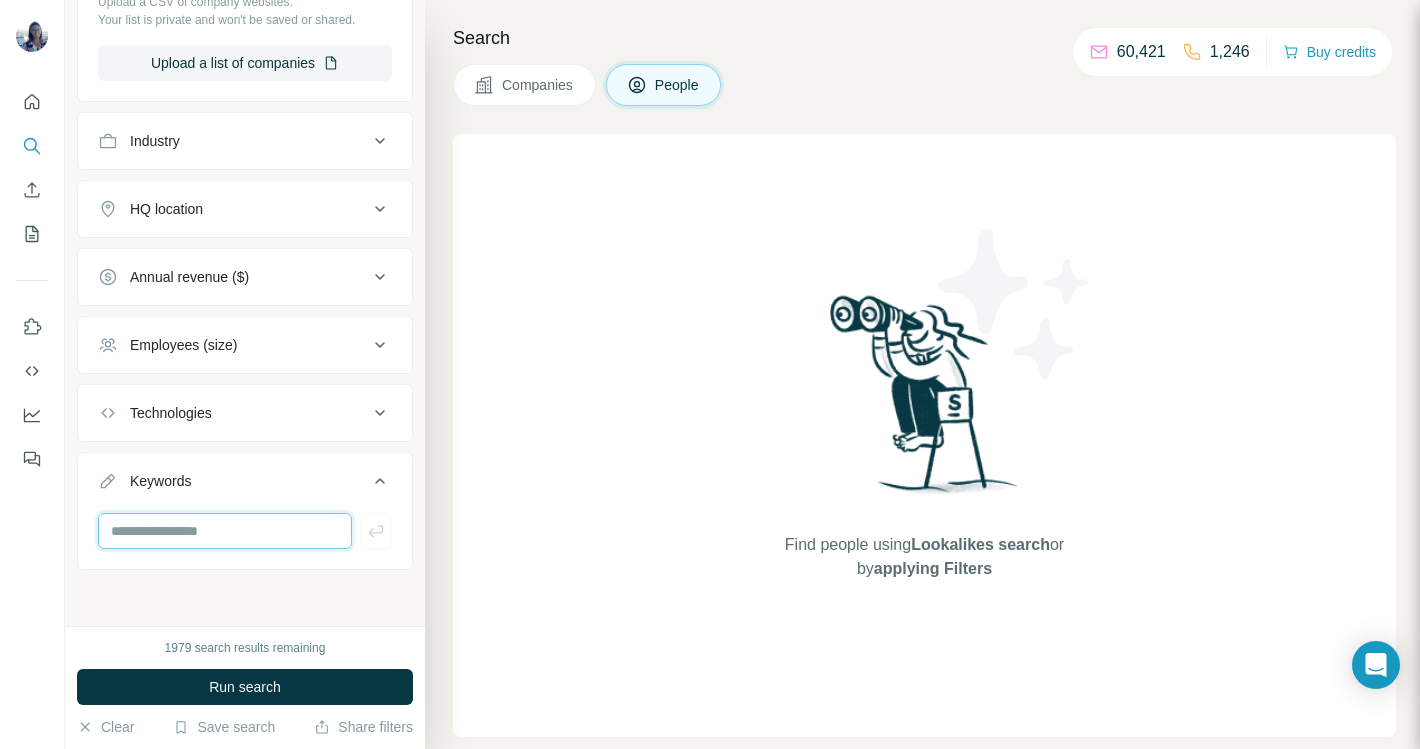 click at bounding box center (225, 531) 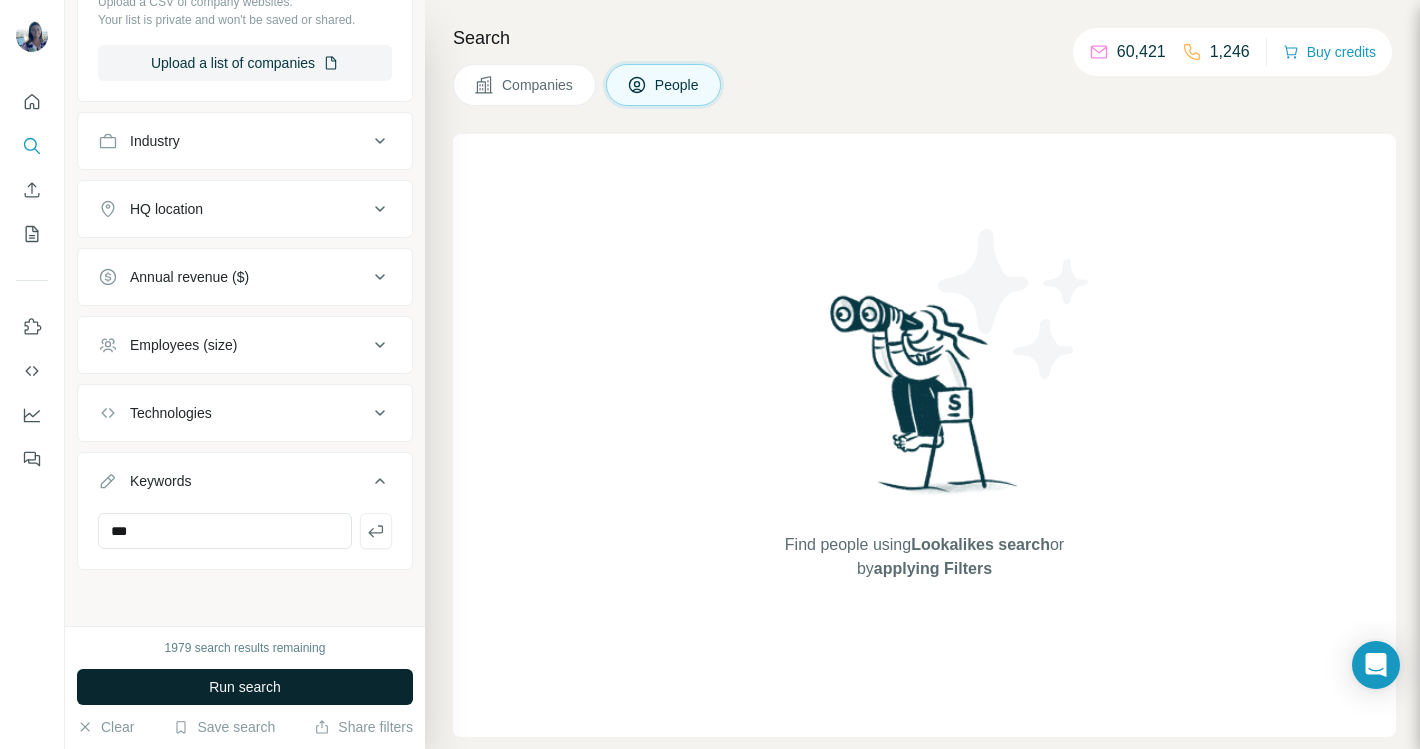 click on "Run search" at bounding box center (245, 687) 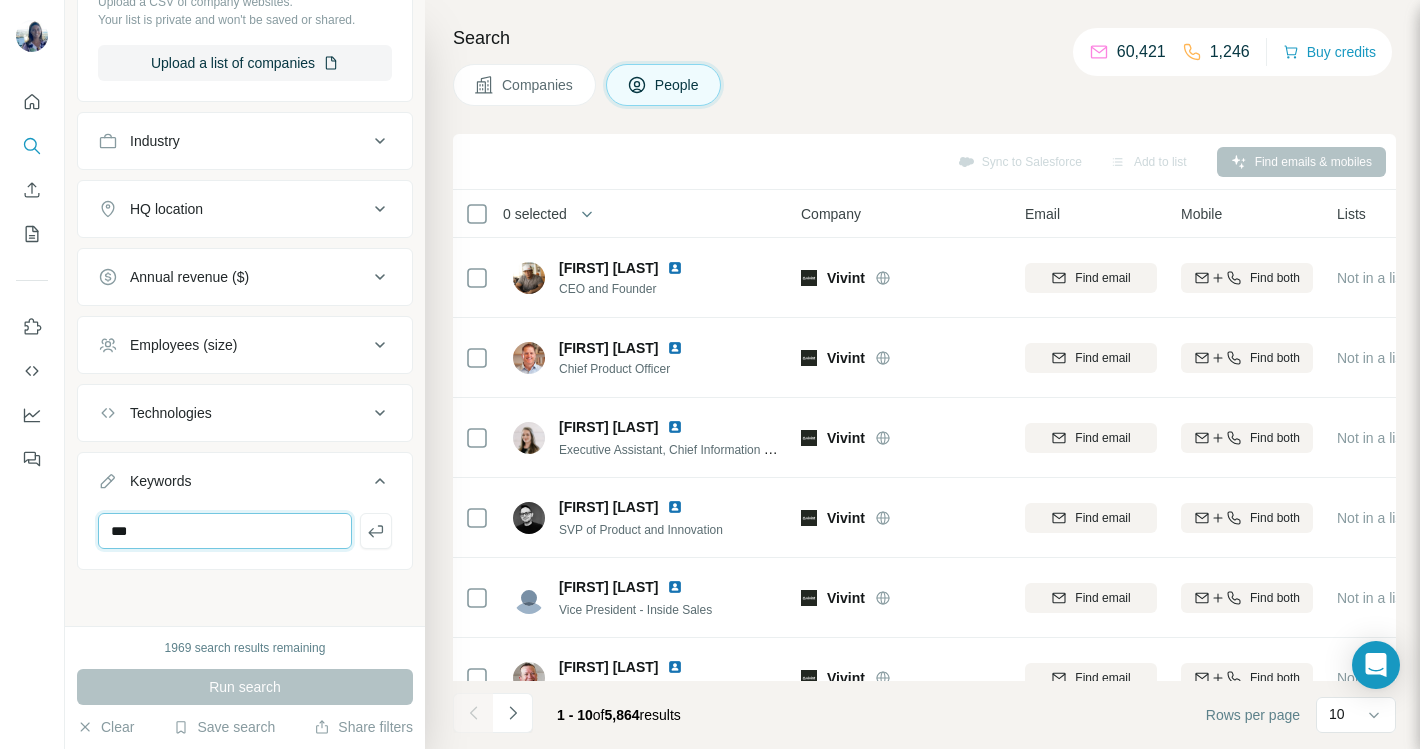 click on "***" at bounding box center (225, 531) 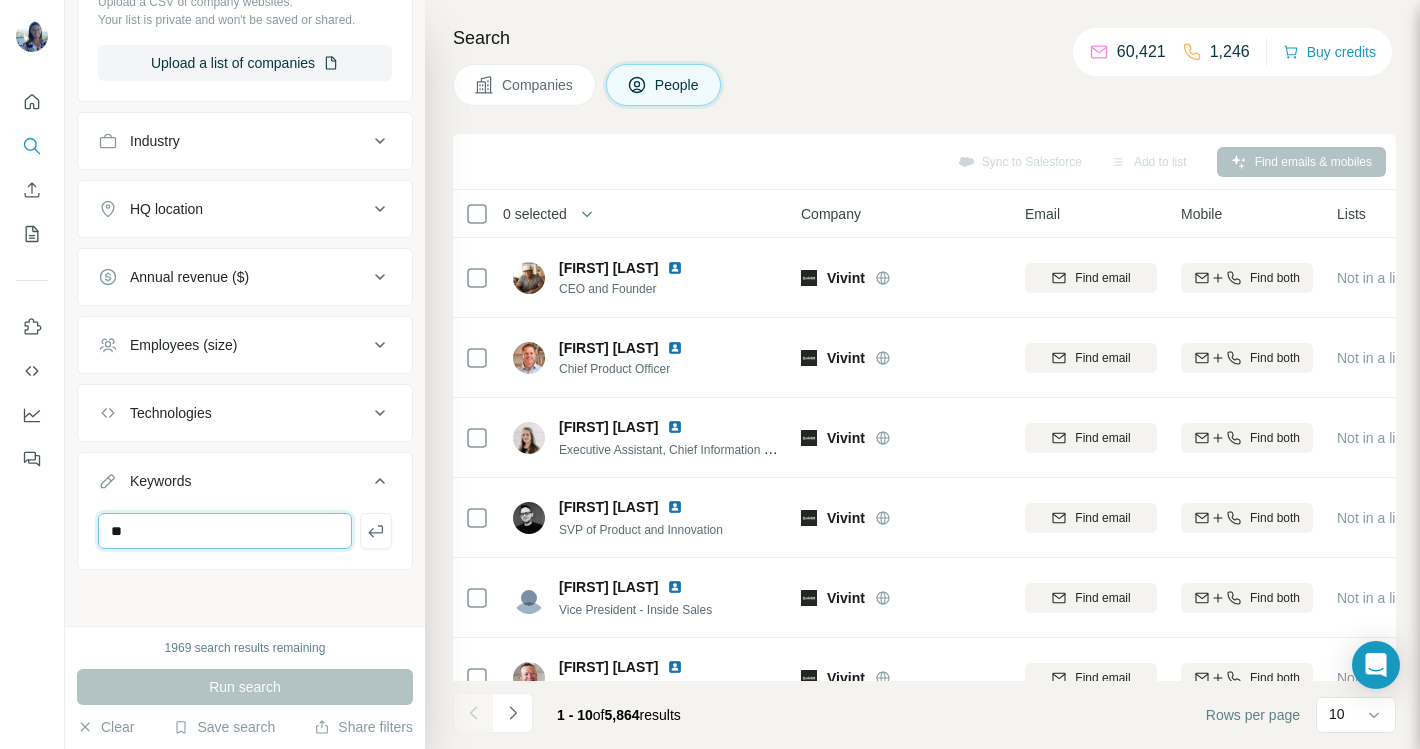 type on "*" 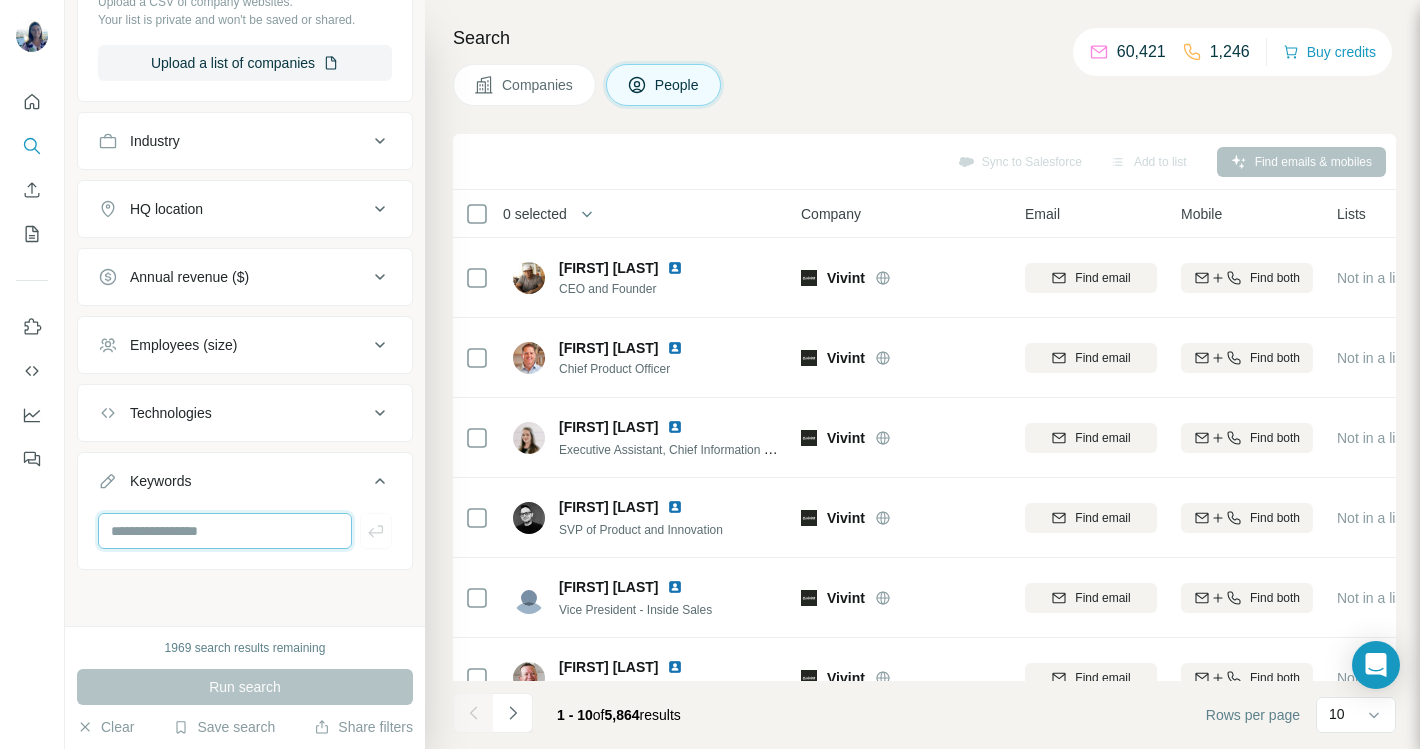 type 